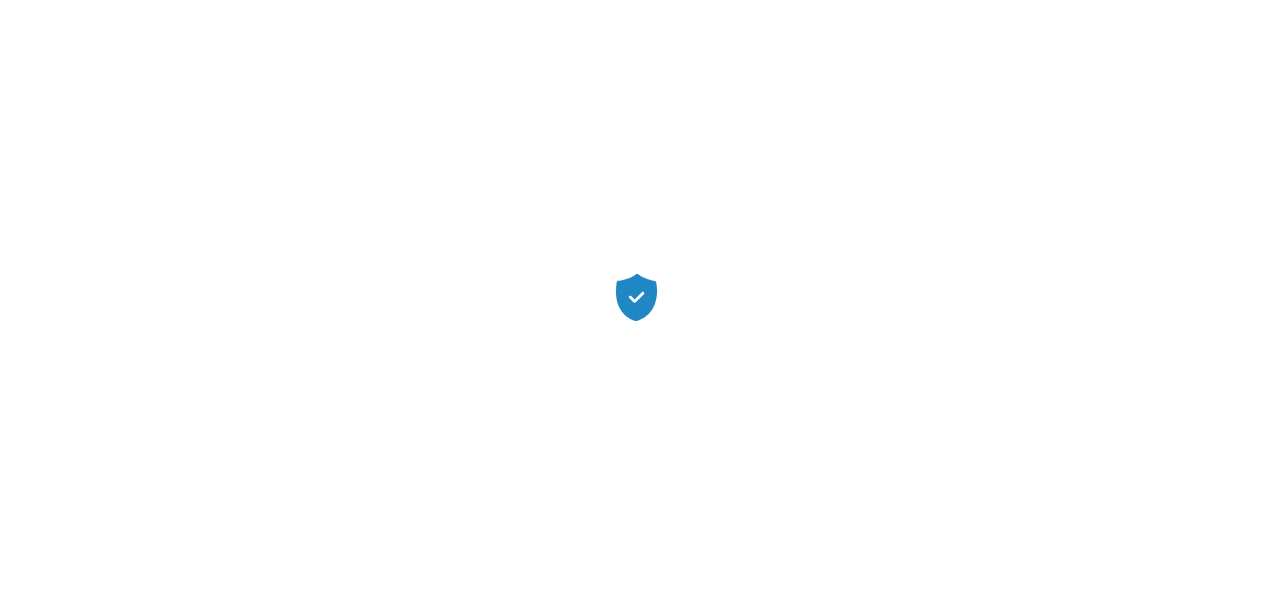 scroll, scrollTop: 0, scrollLeft: 0, axis: both 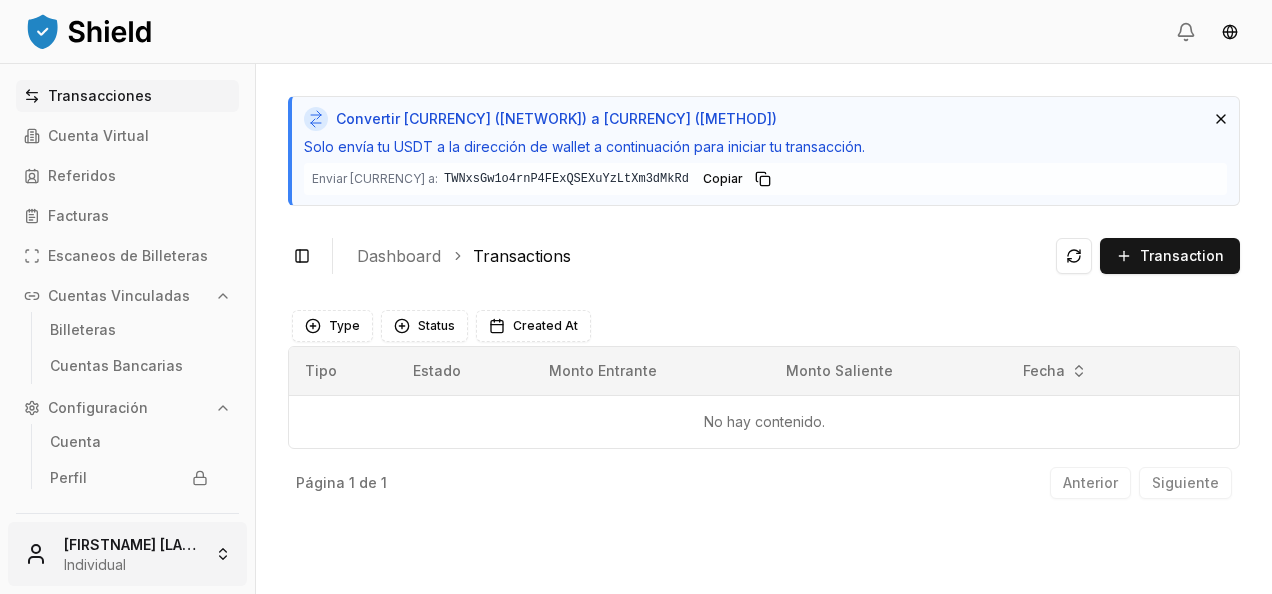click on "Transacciones Cuenta Virtual Referidos Facturas Escaneos de Billeteras Cuentas Vinculadas Billeteras Cuentas Bancarias Configuración Cuenta Perfil Equipo [FIRSTNAME] [LASTNAME] [LASTNAME] [FIRSTNAME] [LASTNAME] [LASTNAME] Convertir [CURRENCY] ([NETWORK]) a [CURRENCY] ([METHOD]) Solo envía tu [CURRENCY] a la dirección de wallet a continuación para iniciar tu transacción. Enviar [CURRENCY] a: [WALLET_ADDRESS] [WALLET_ADDRESS] Copiar Toggle Sidebar Dashboard Transactions   Transaction No hay contenido. Type Status Created At Tipo Estado Monto Entrante Monto Saliente Fecha No hay contenido. Página 1 de 1 Anterior Siguiente" at bounding box center [636, 297] 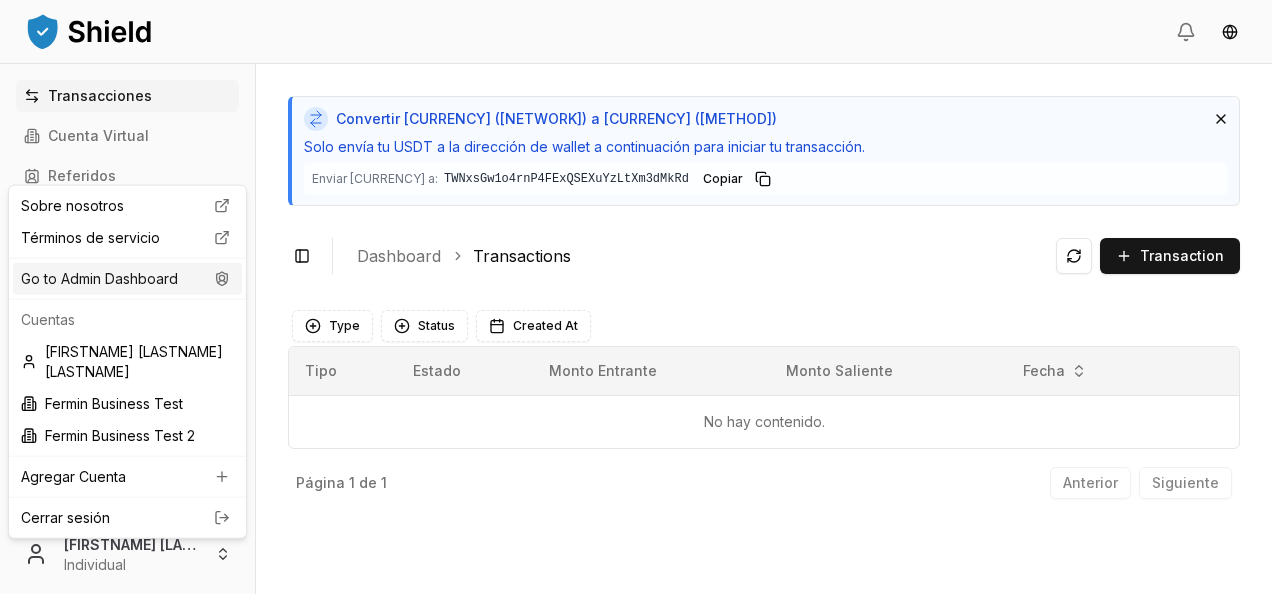 click on "Go to Admin Dashboard" at bounding box center (127, 279) 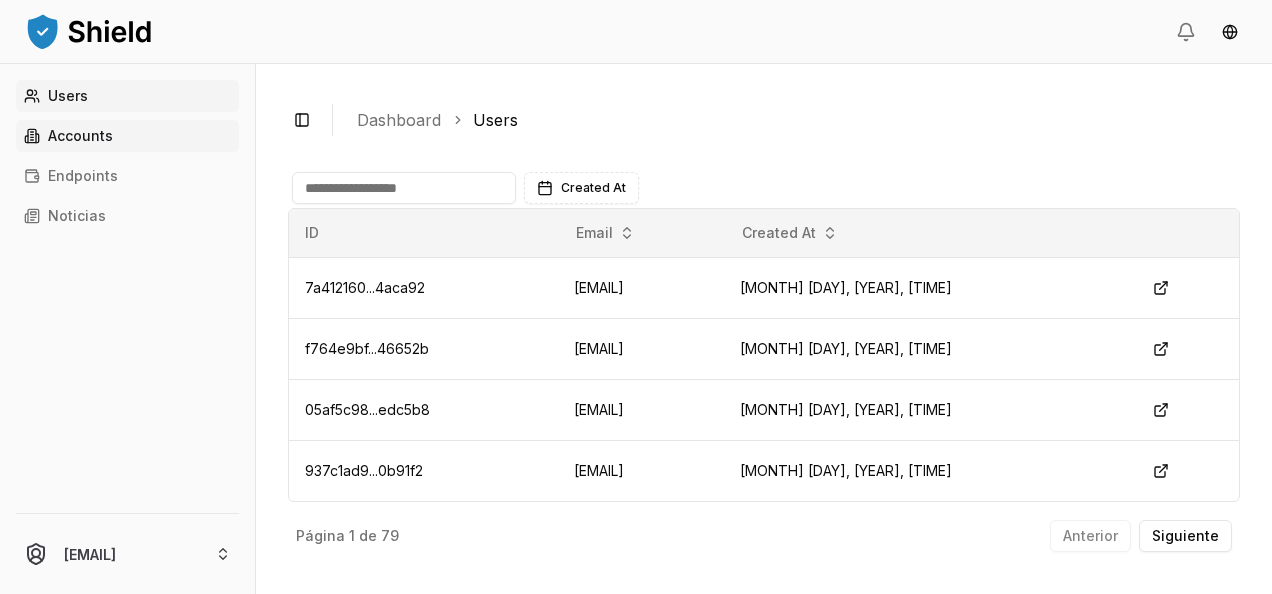 click on "Accounts" at bounding box center [127, 136] 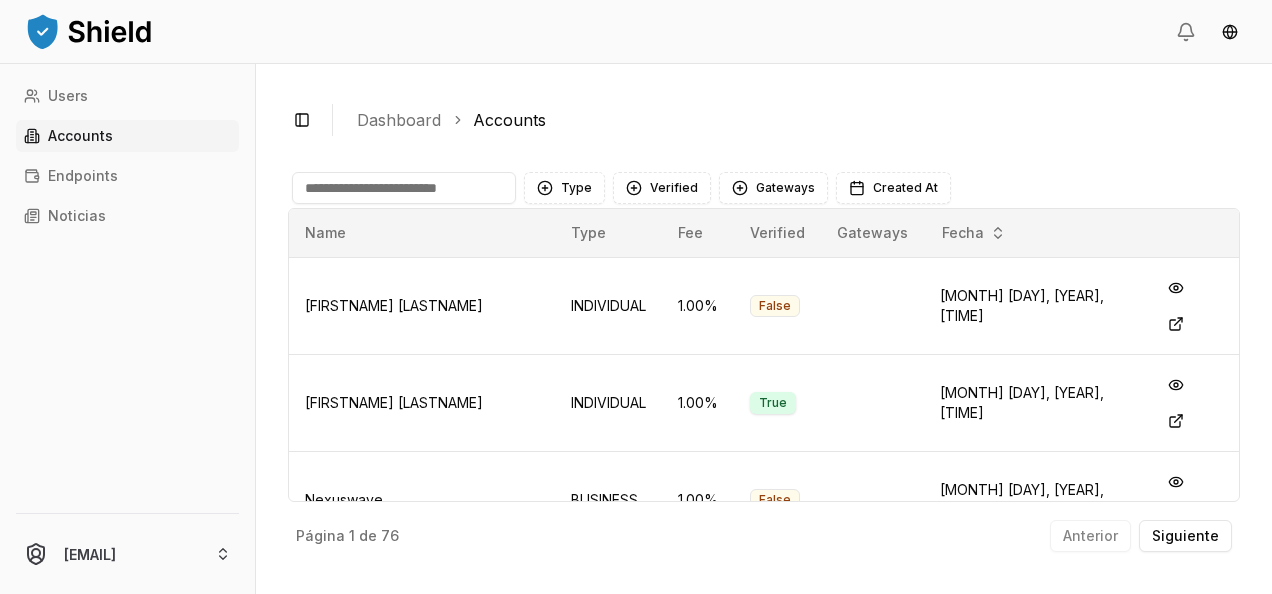 click at bounding box center (404, 188) 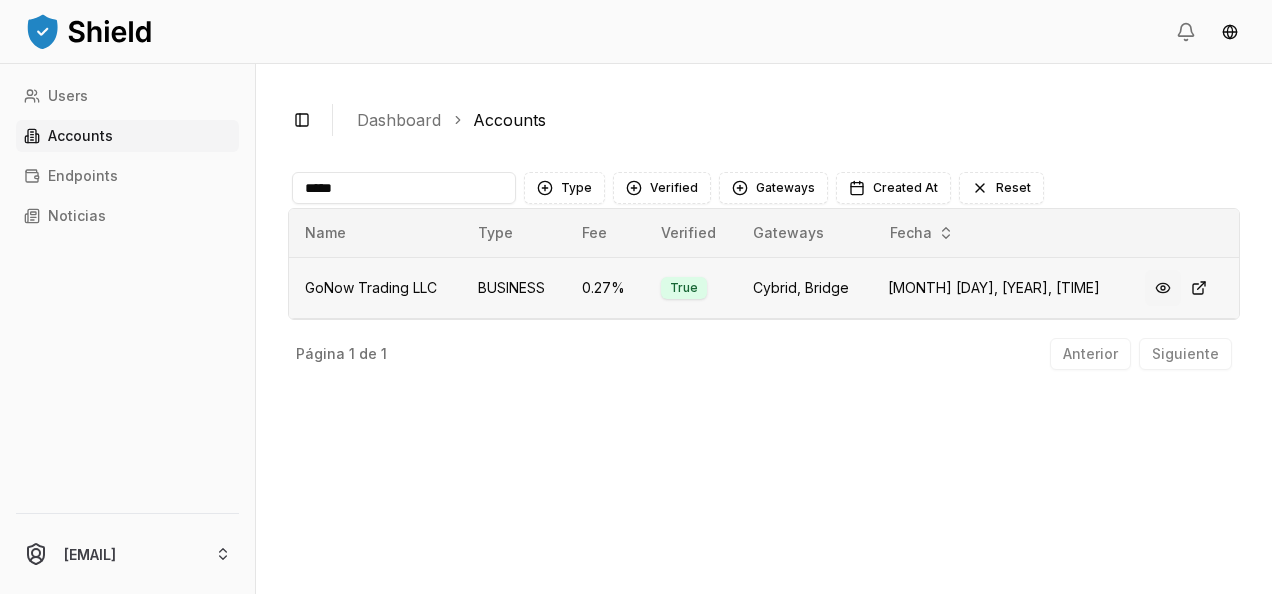 type on "*****" 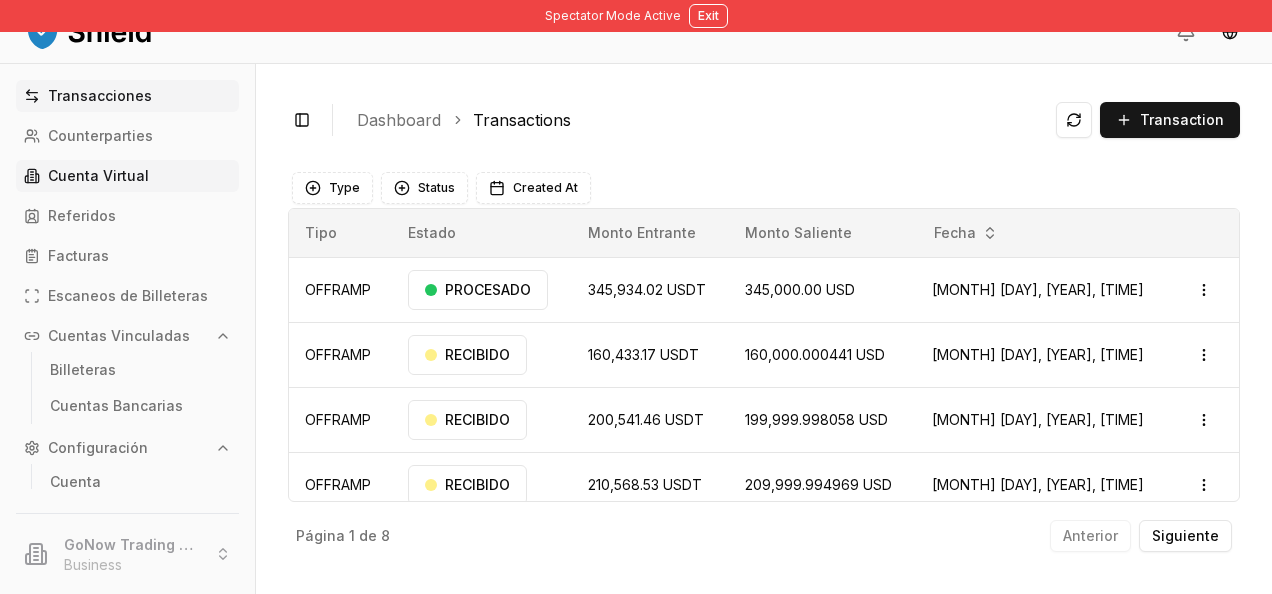 click on "Cuenta Virtual" at bounding box center [127, 176] 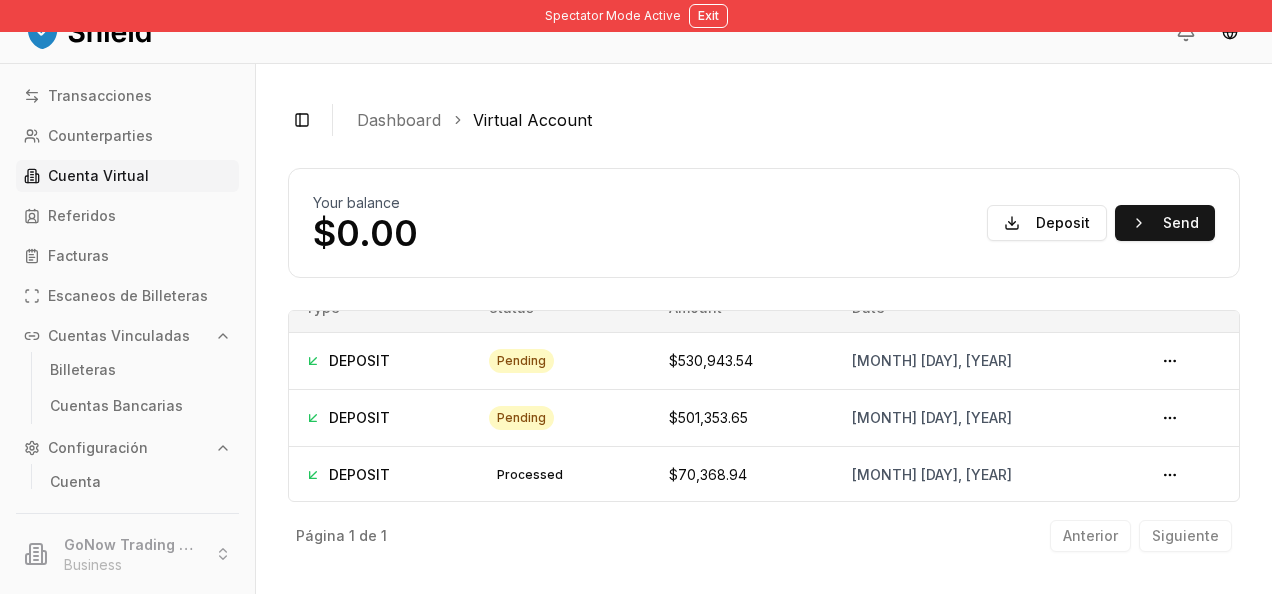 scroll, scrollTop: 11, scrollLeft: 0, axis: vertical 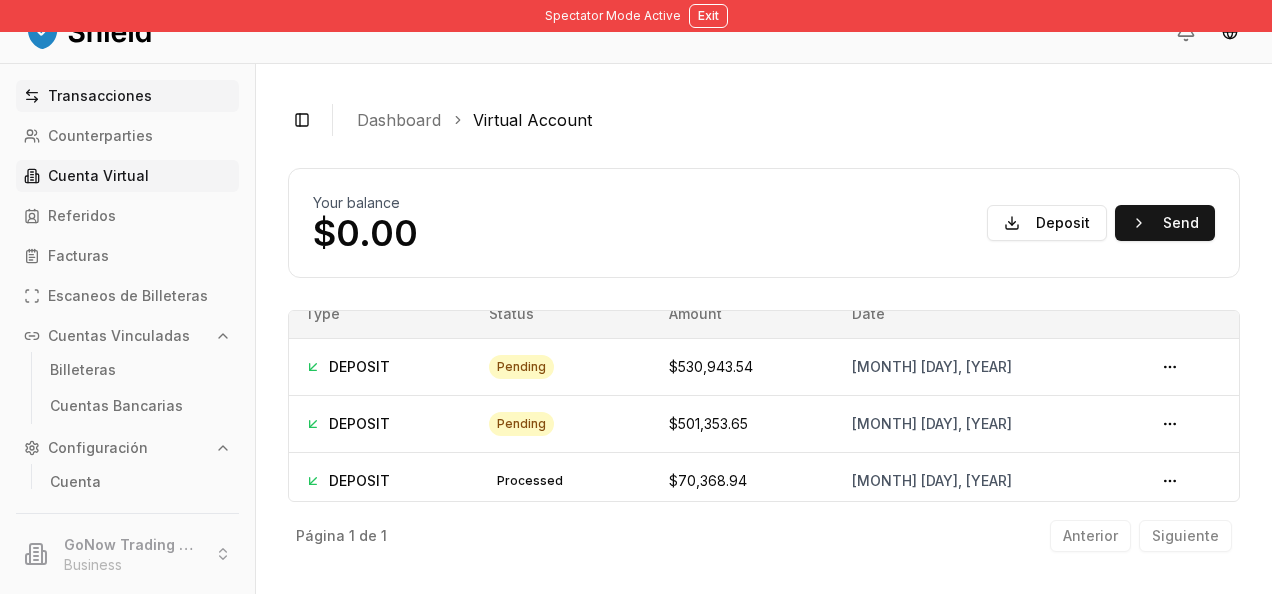 click on "Transacciones" at bounding box center [100, 96] 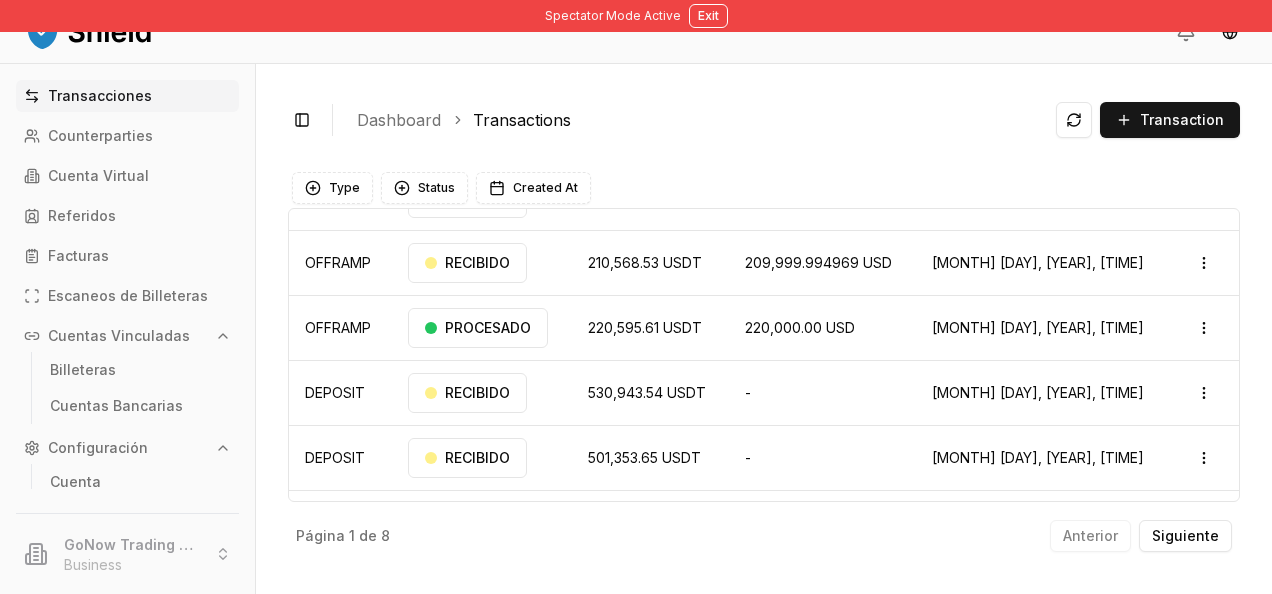 scroll, scrollTop: 226, scrollLeft: 0, axis: vertical 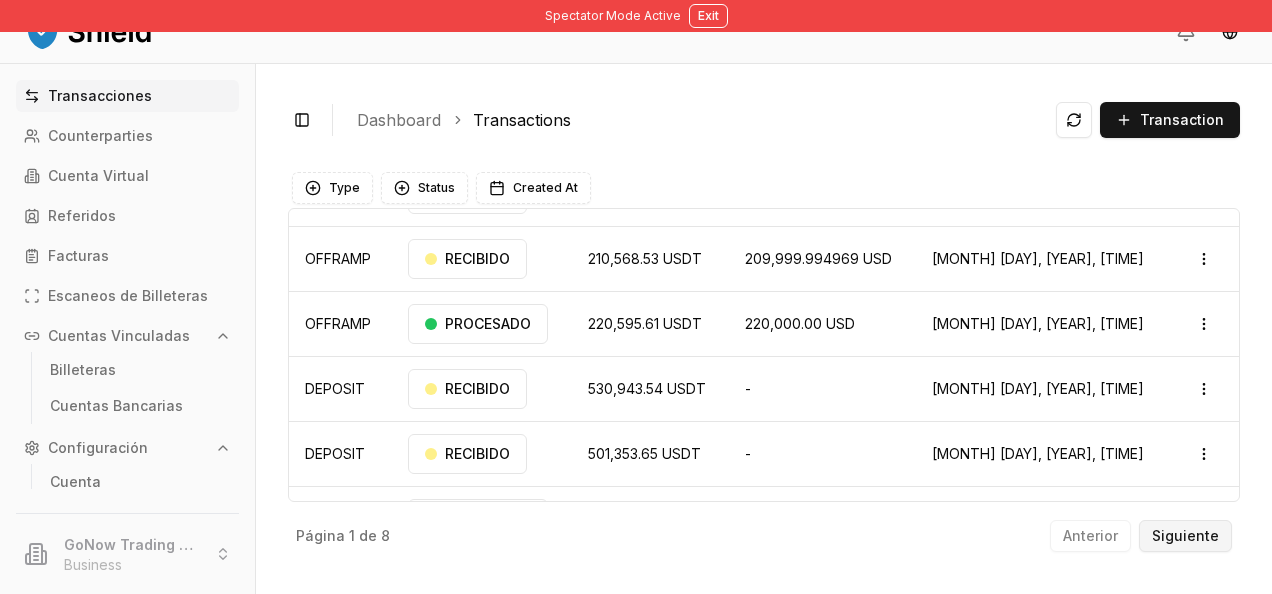 click on "Siguiente" at bounding box center [1185, 536] 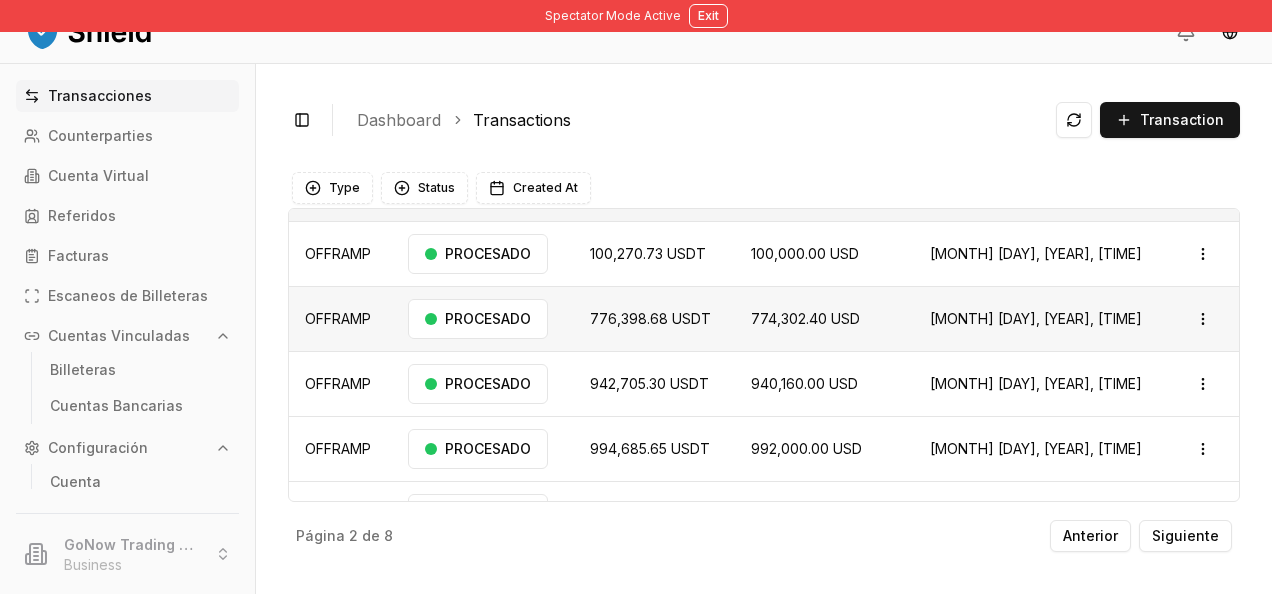 scroll, scrollTop: 32, scrollLeft: 0, axis: vertical 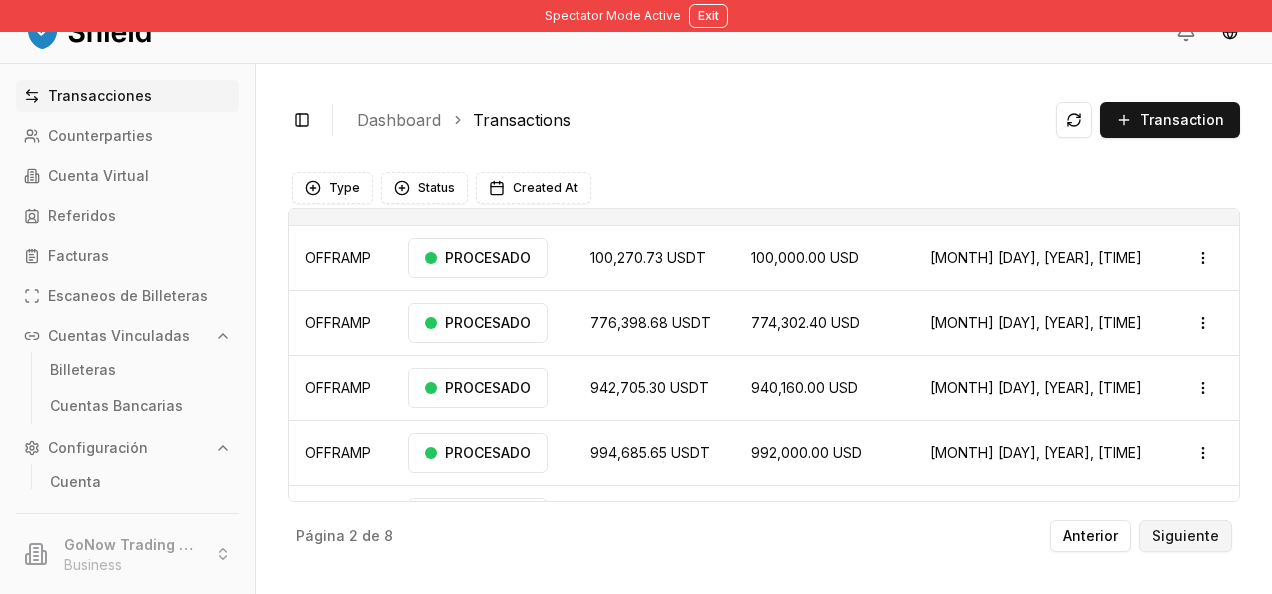 click on "Siguiente" at bounding box center [1185, 536] 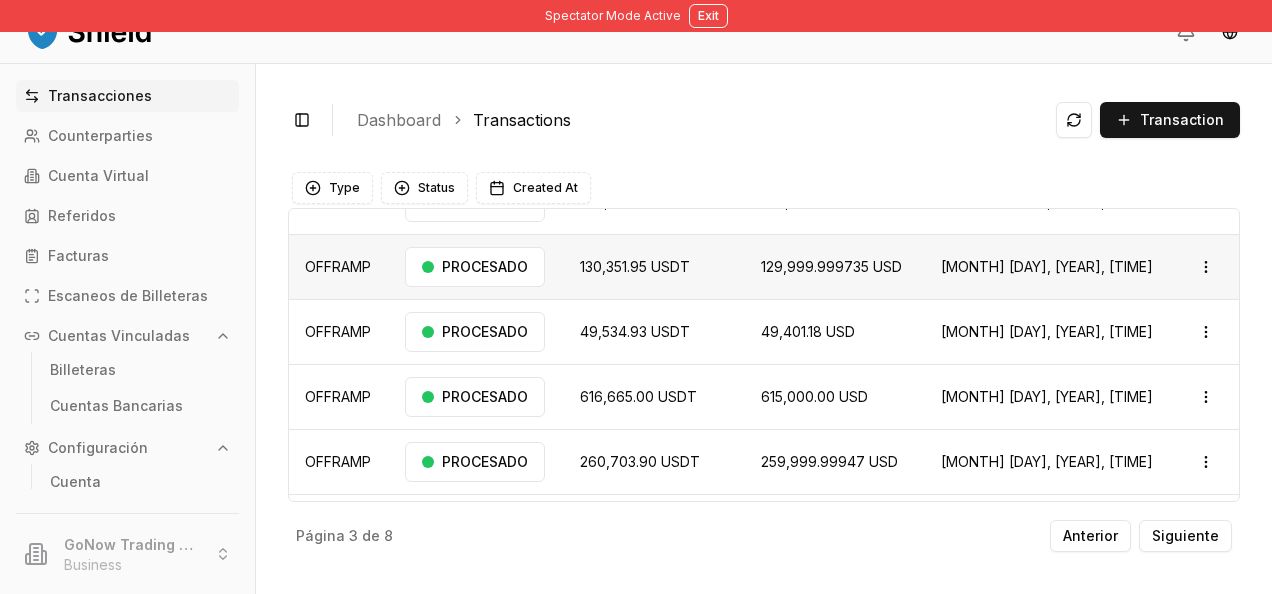 scroll, scrollTop: 272, scrollLeft: 0, axis: vertical 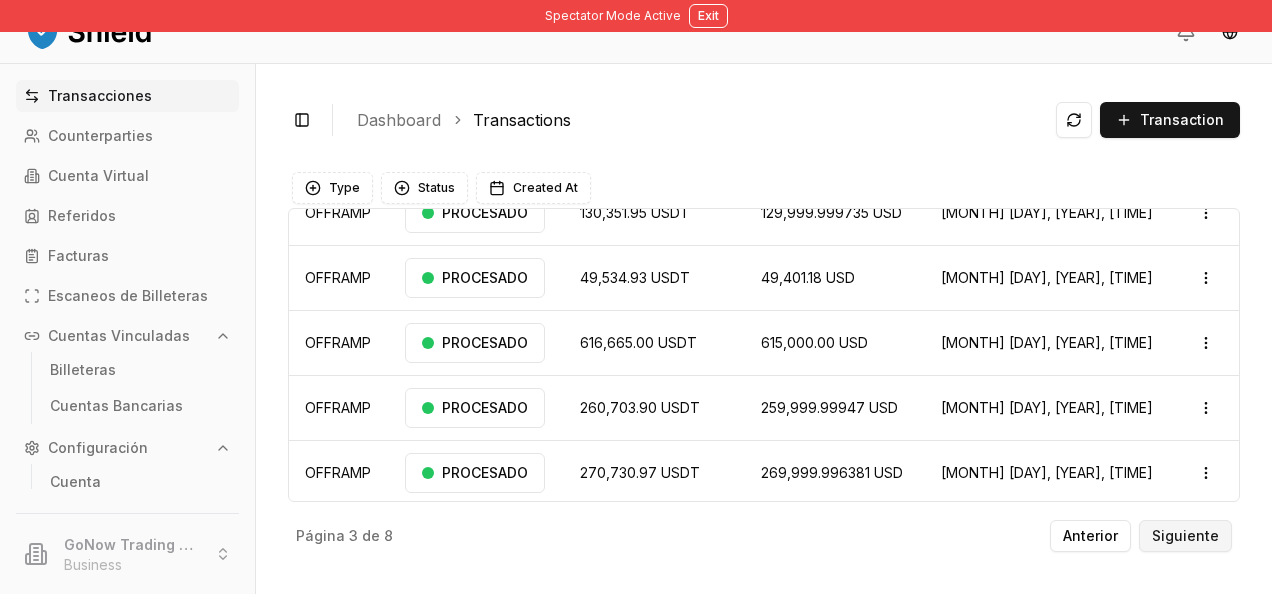 click on "Siguiente" at bounding box center (1185, 536) 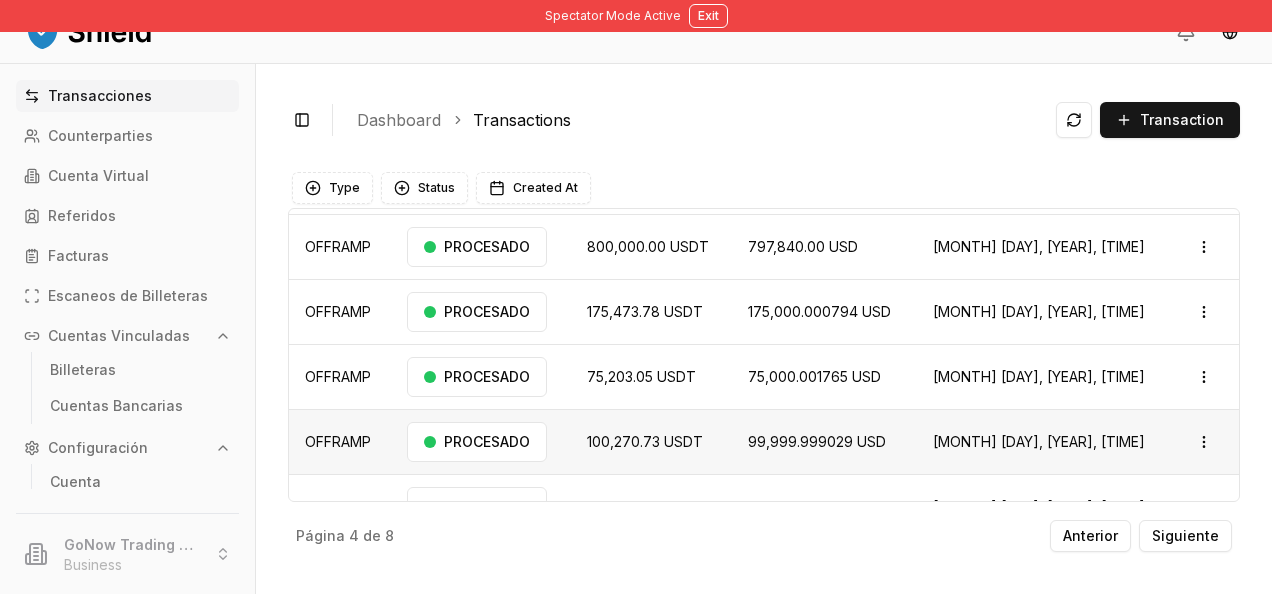 scroll, scrollTop: 249, scrollLeft: 0, axis: vertical 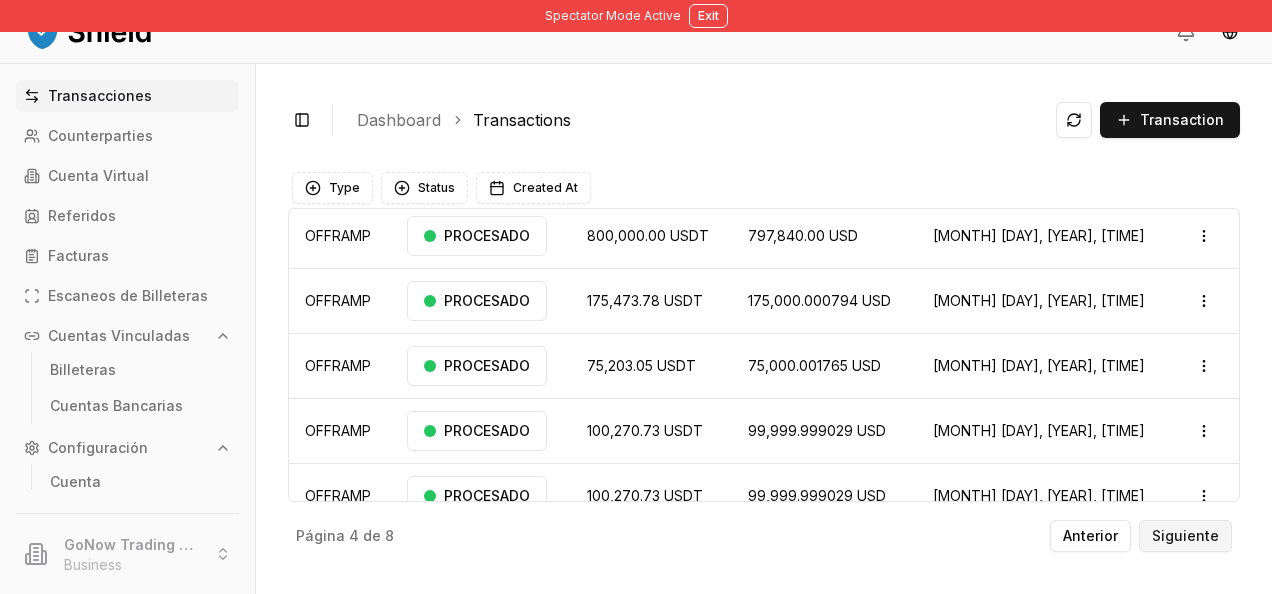 click on "Siguiente" at bounding box center [1185, 536] 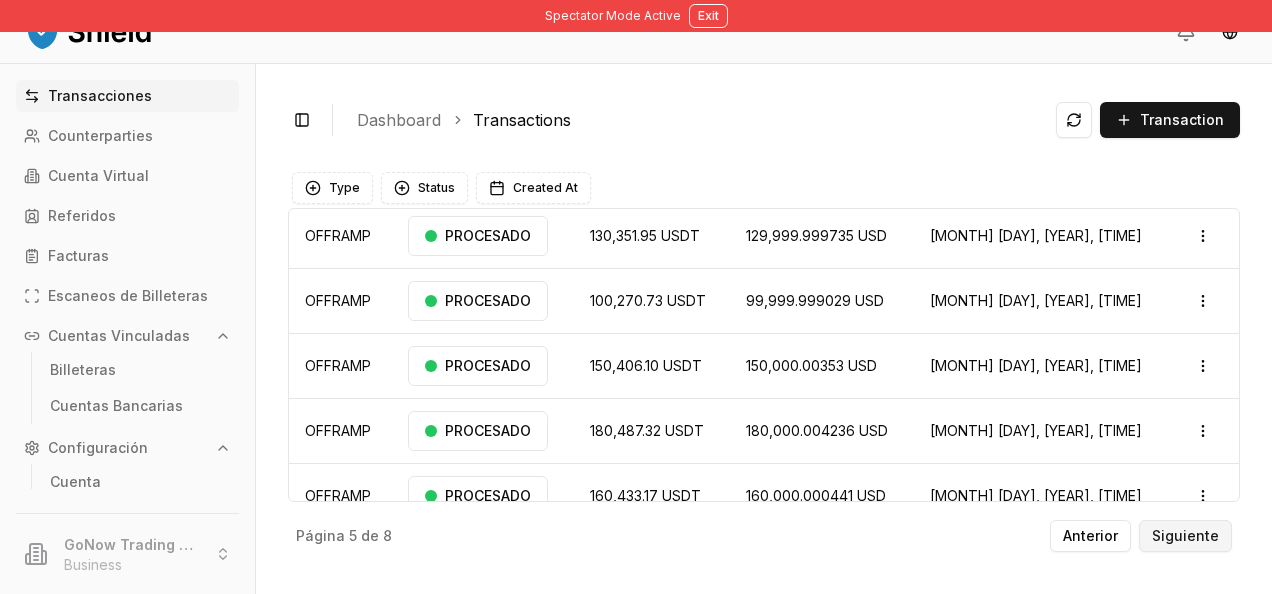 click on "Siguiente" at bounding box center [1185, 536] 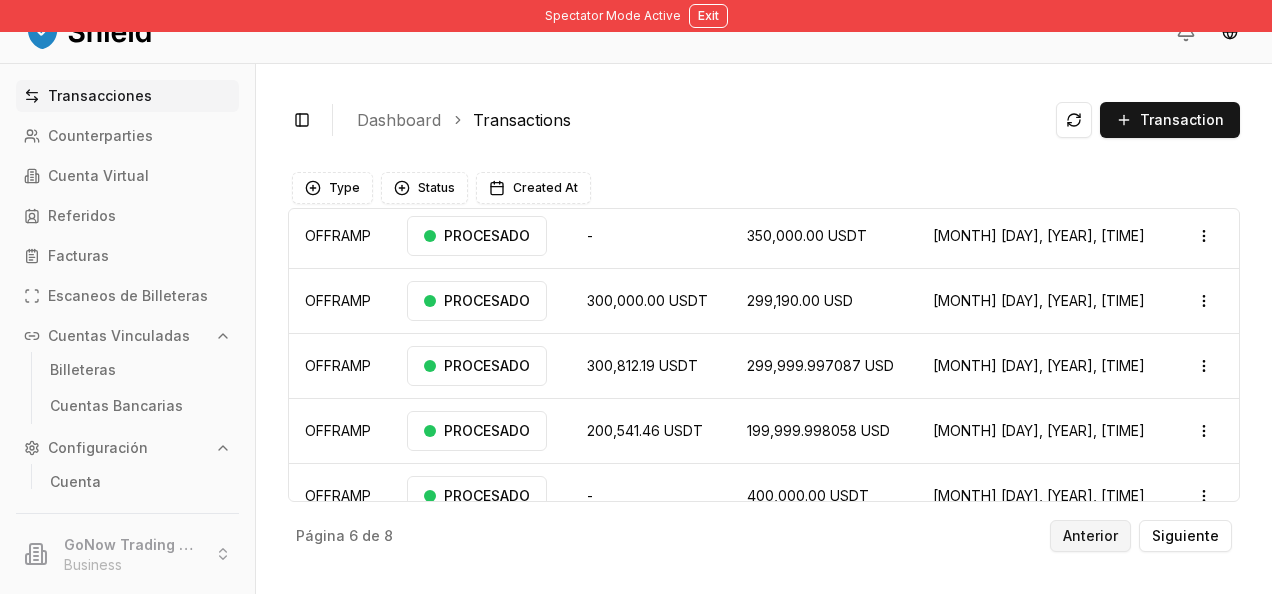 click on "Anterior" at bounding box center [1090, 536] 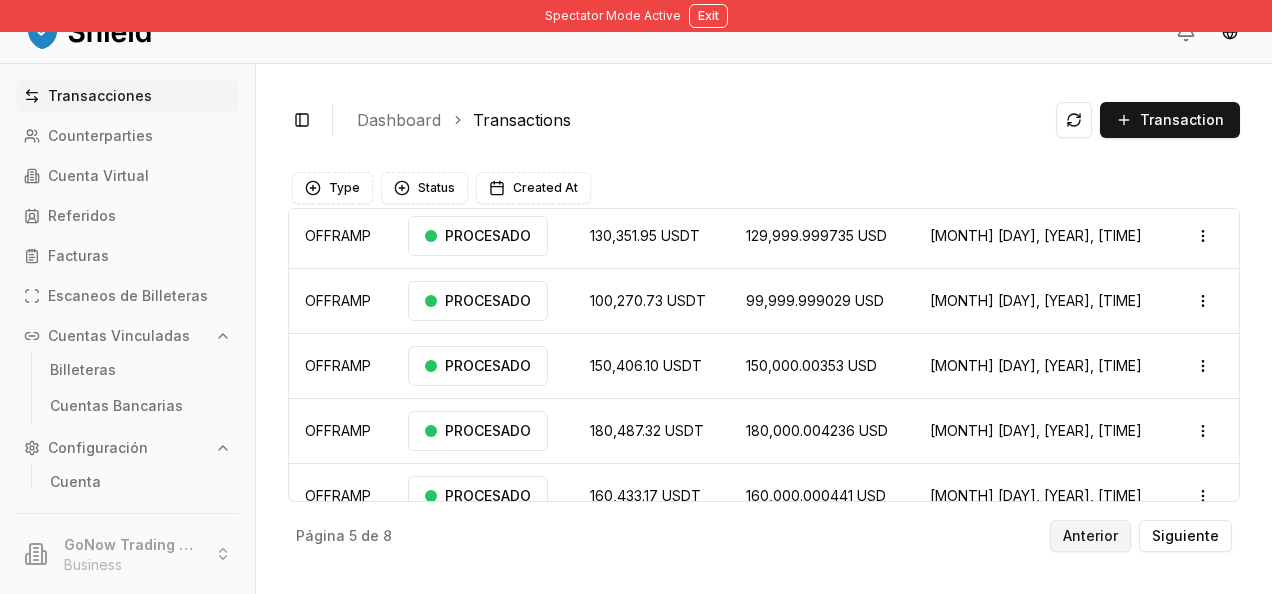 click on "Anterior" at bounding box center (1090, 536) 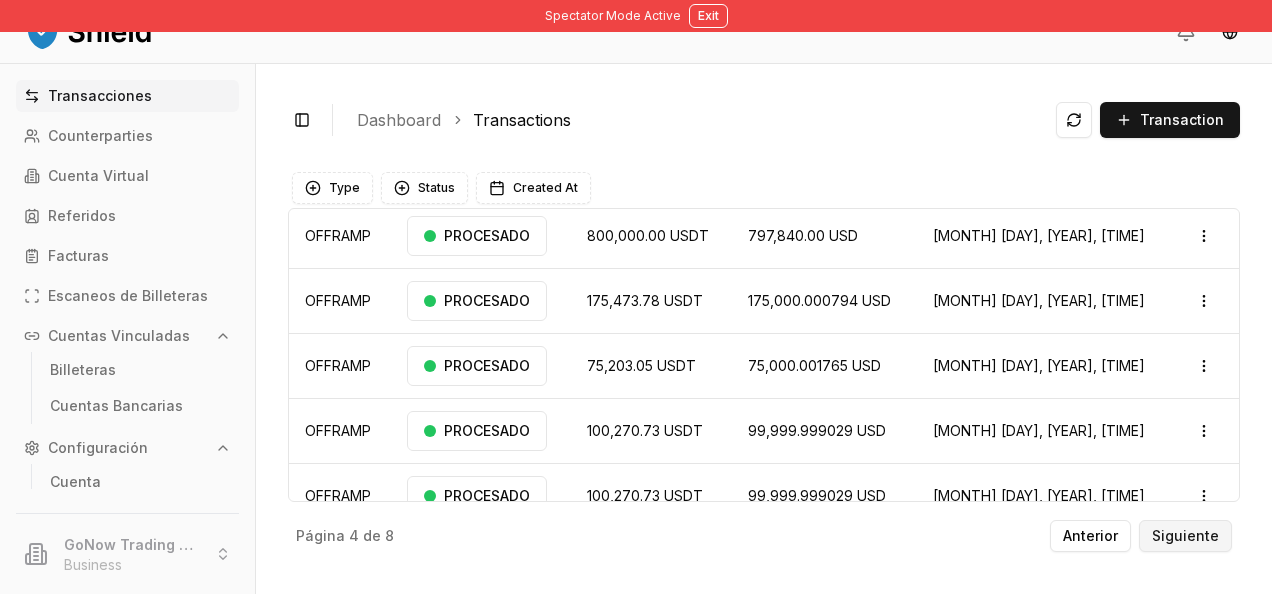 click on "Siguiente" at bounding box center [1185, 536] 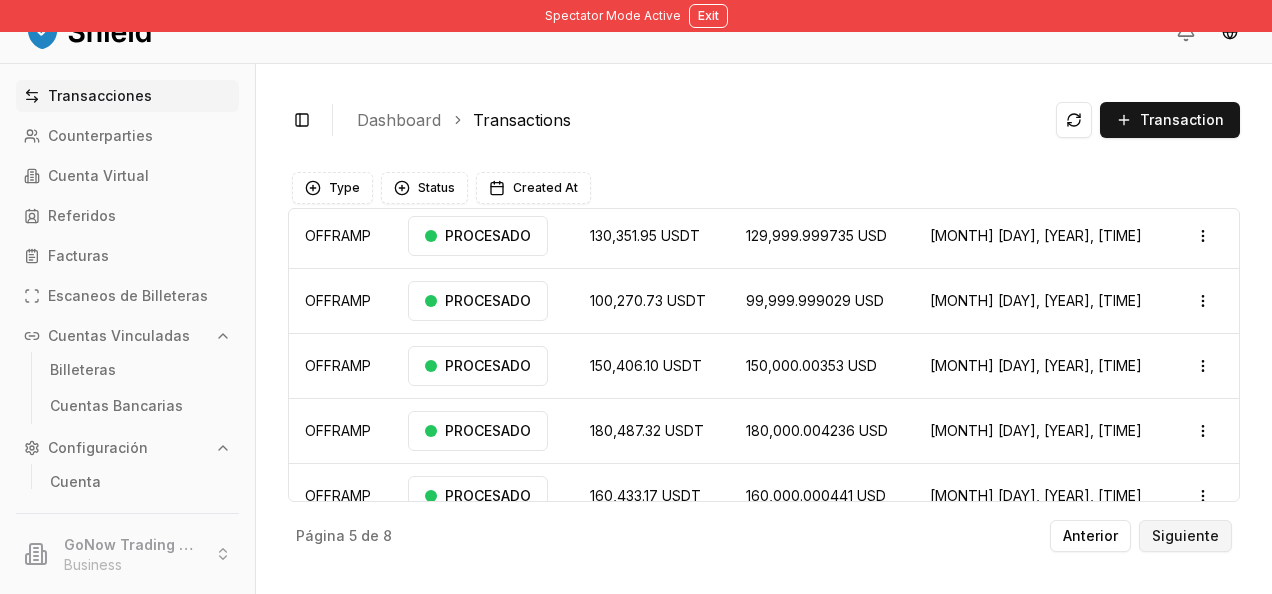 click on "Siguiente" at bounding box center (1185, 536) 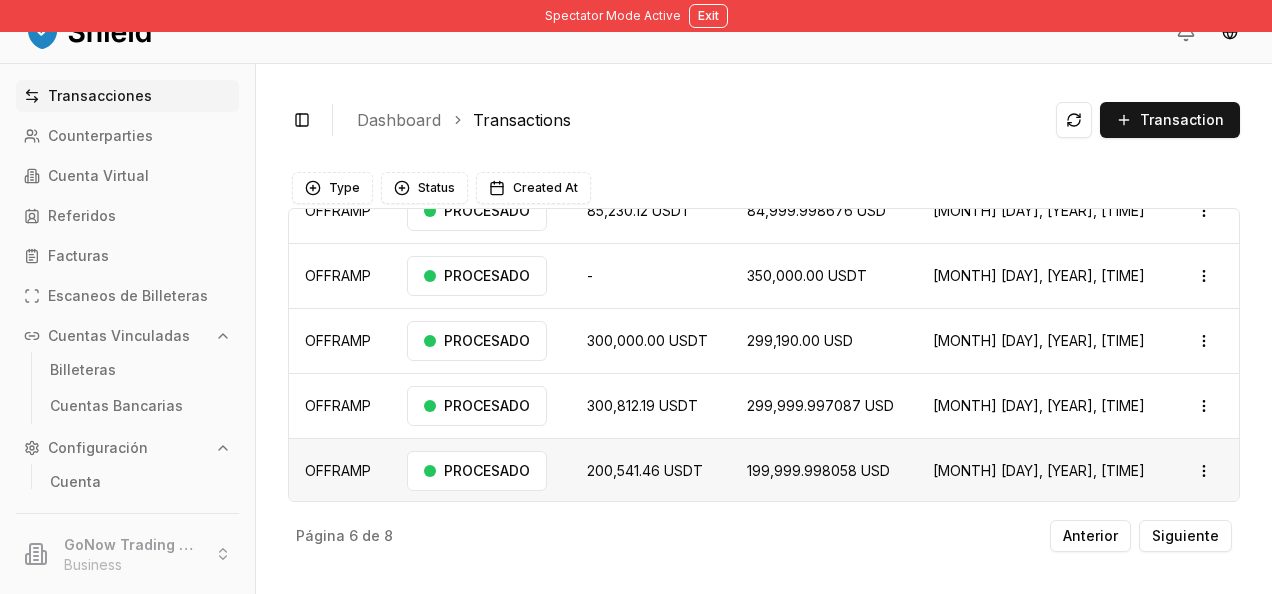 scroll, scrollTop: 272, scrollLeft: 0, axis: vertical 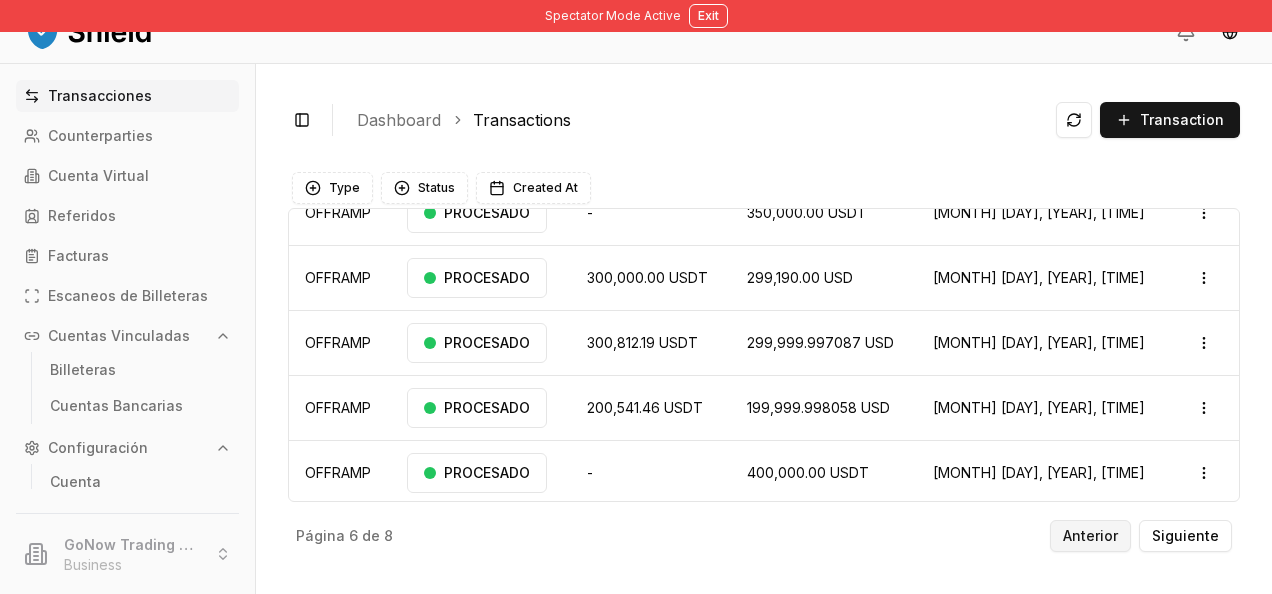 click on "Anterior" at bounding box center [1090, 536] 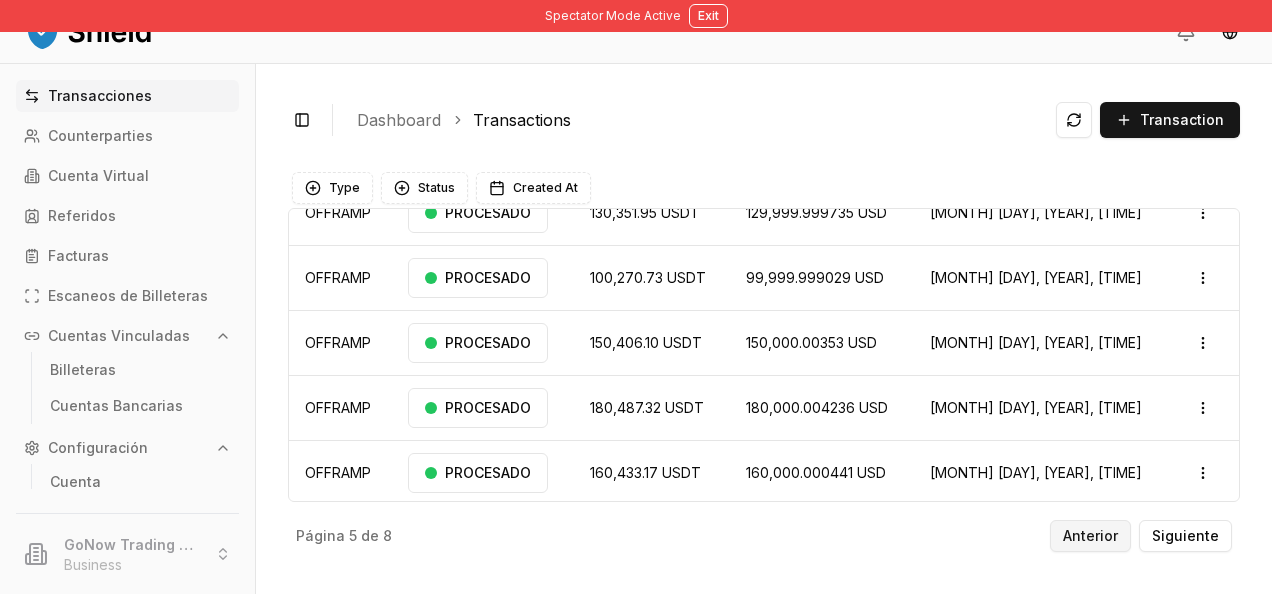 click on "Anterior" at bounding box center [1090, 536] 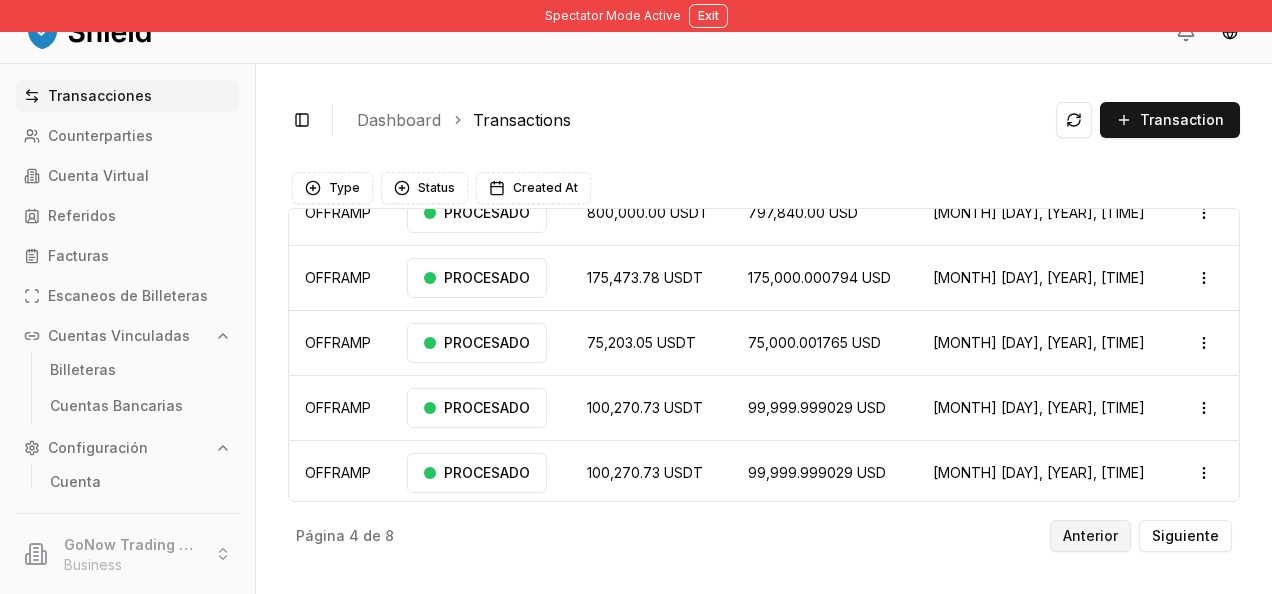 click on "Anterior" at bounding box center (1090, 536) 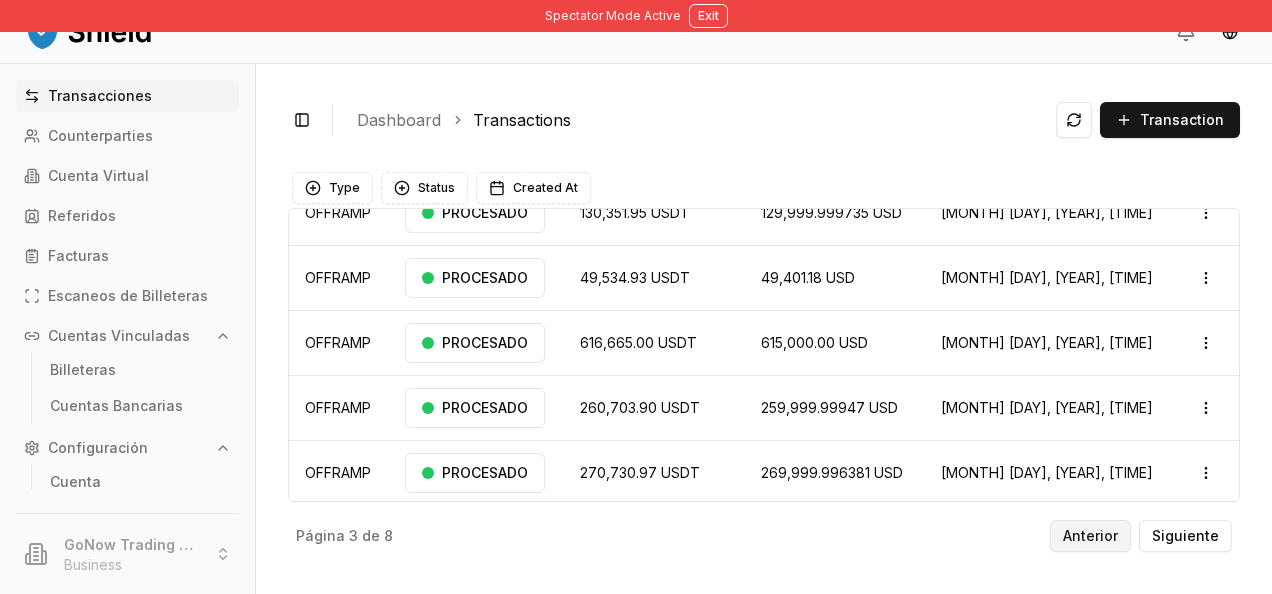 click on "Anterior" at bounding box center (1090, 536) 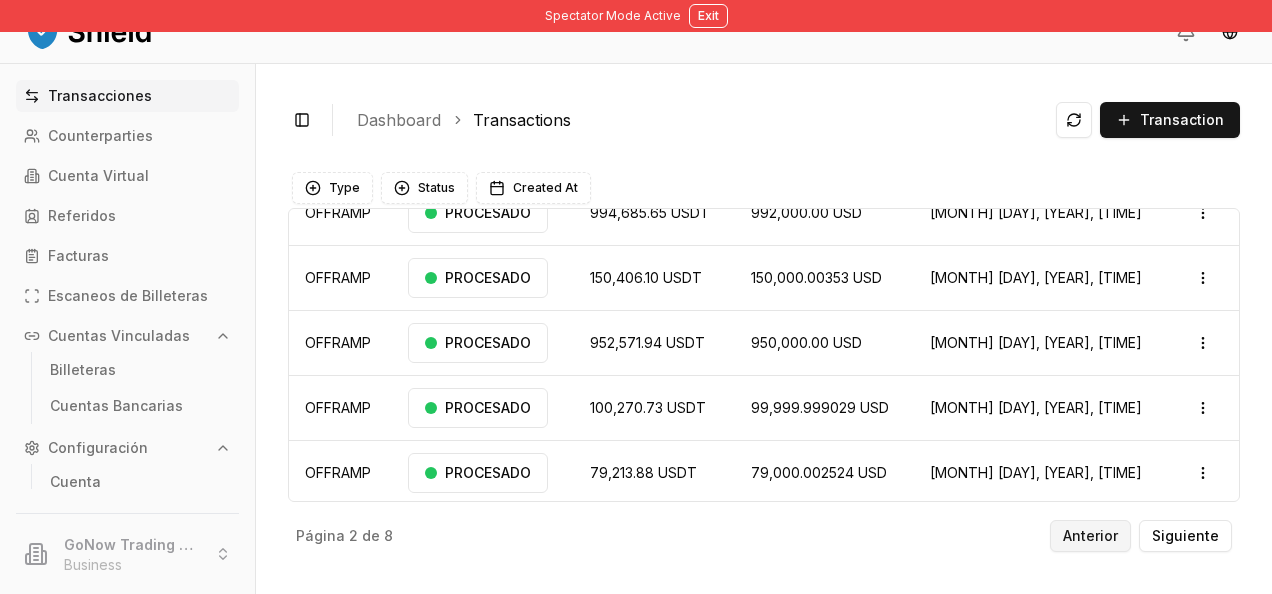 click on "Anterior" at bounding box center [1090, 536] 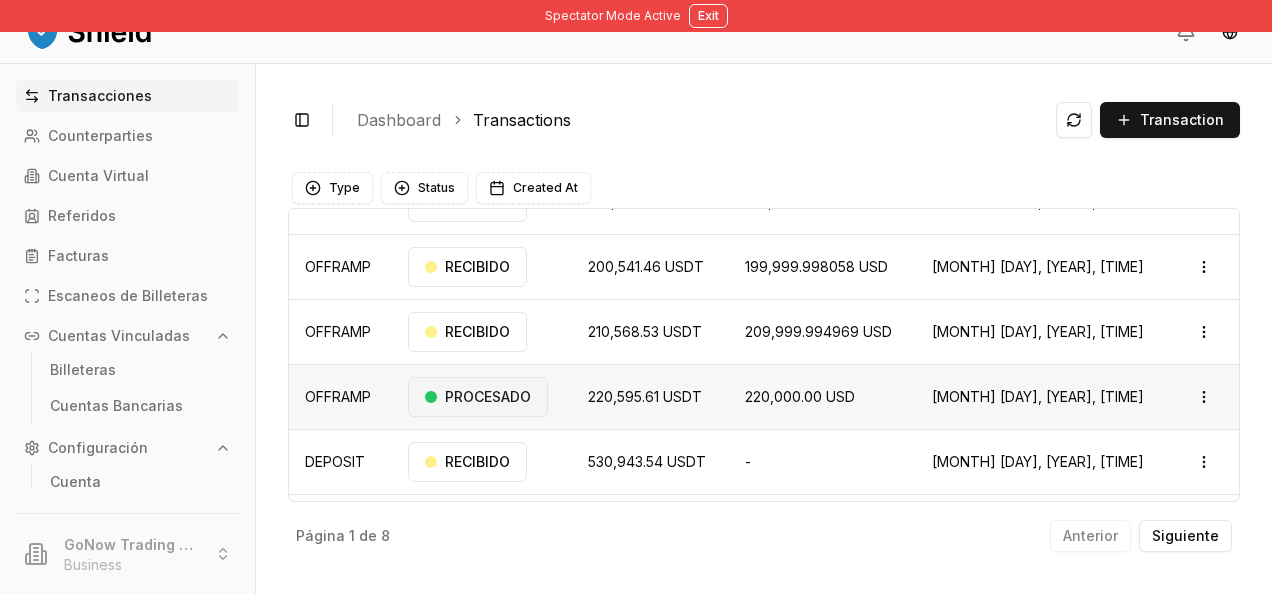 scroll, scrollTop: 154, scrollLeft: 0, axis: vertical 